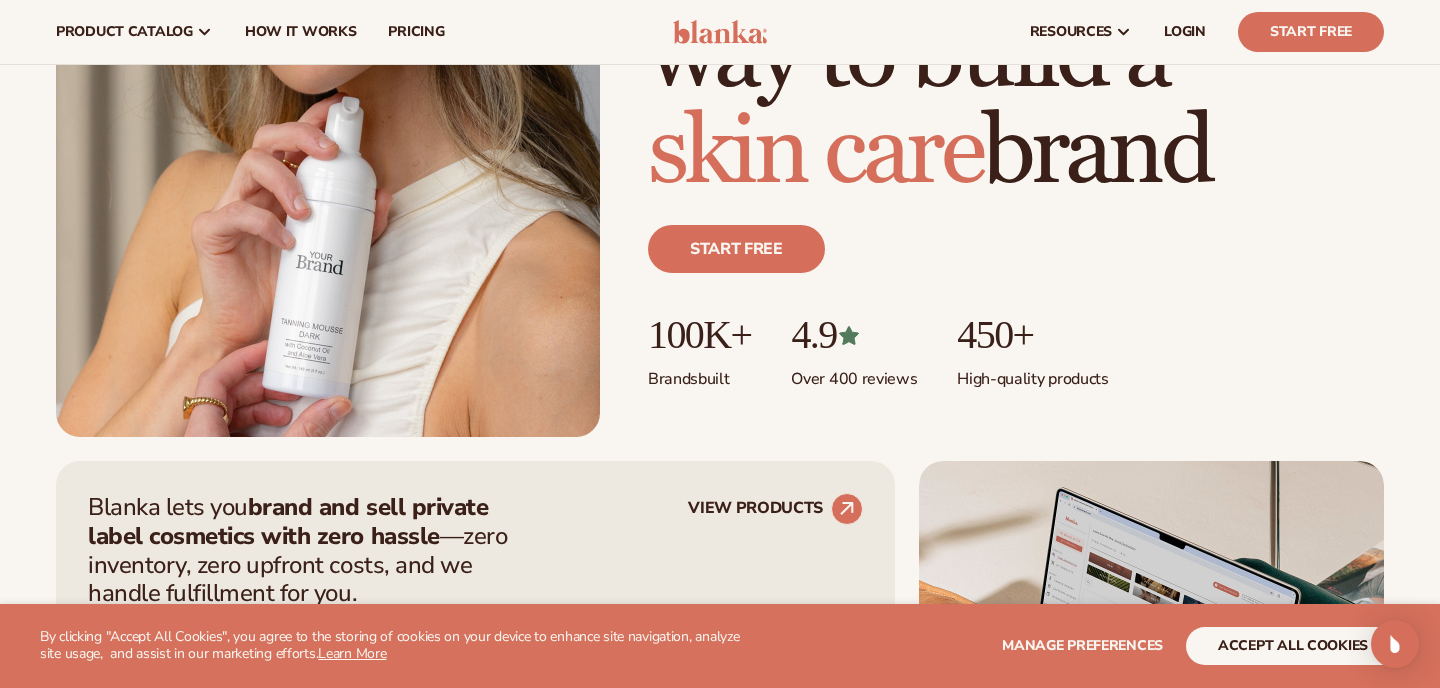 scroll, scrollTop: 0, scrollLeft: 0, axis: both 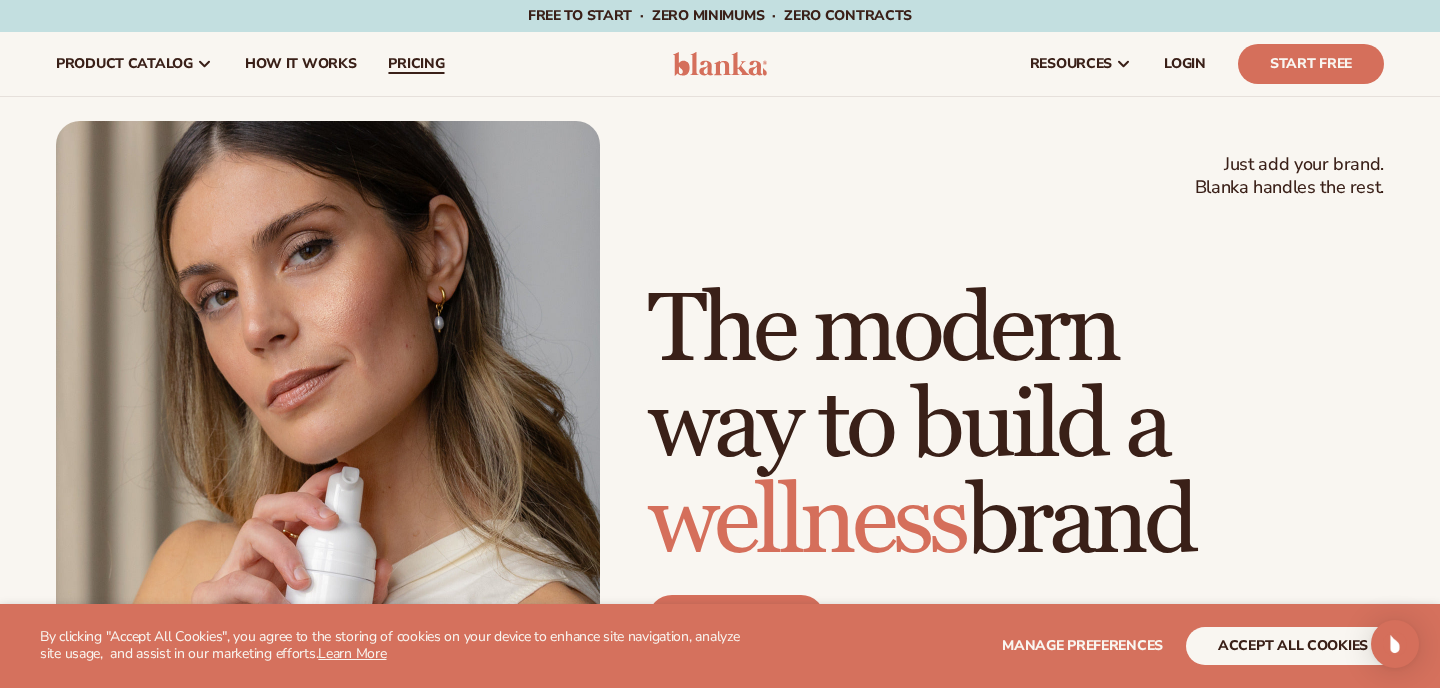 click on "pricing" at bounding box center (416, 64) 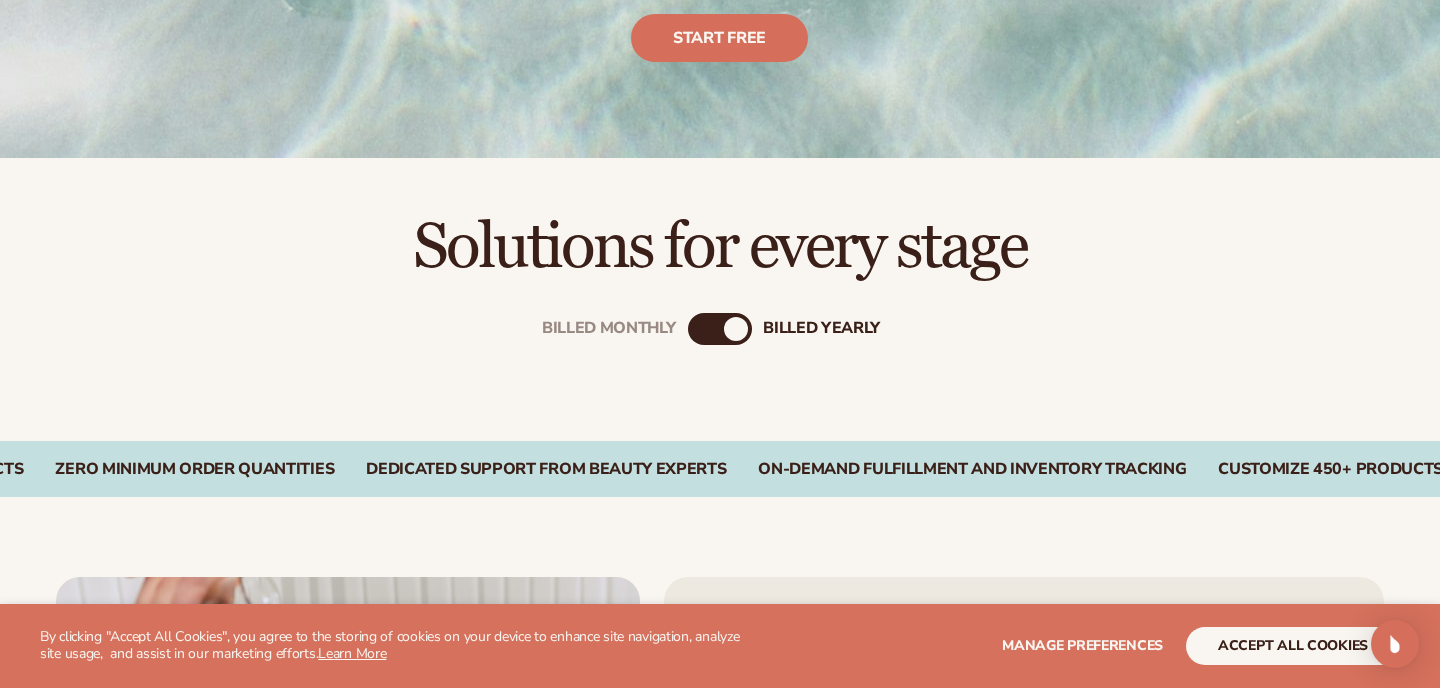 scroll, scrollTop: 766, scrollLeft: 0, axis: vertical 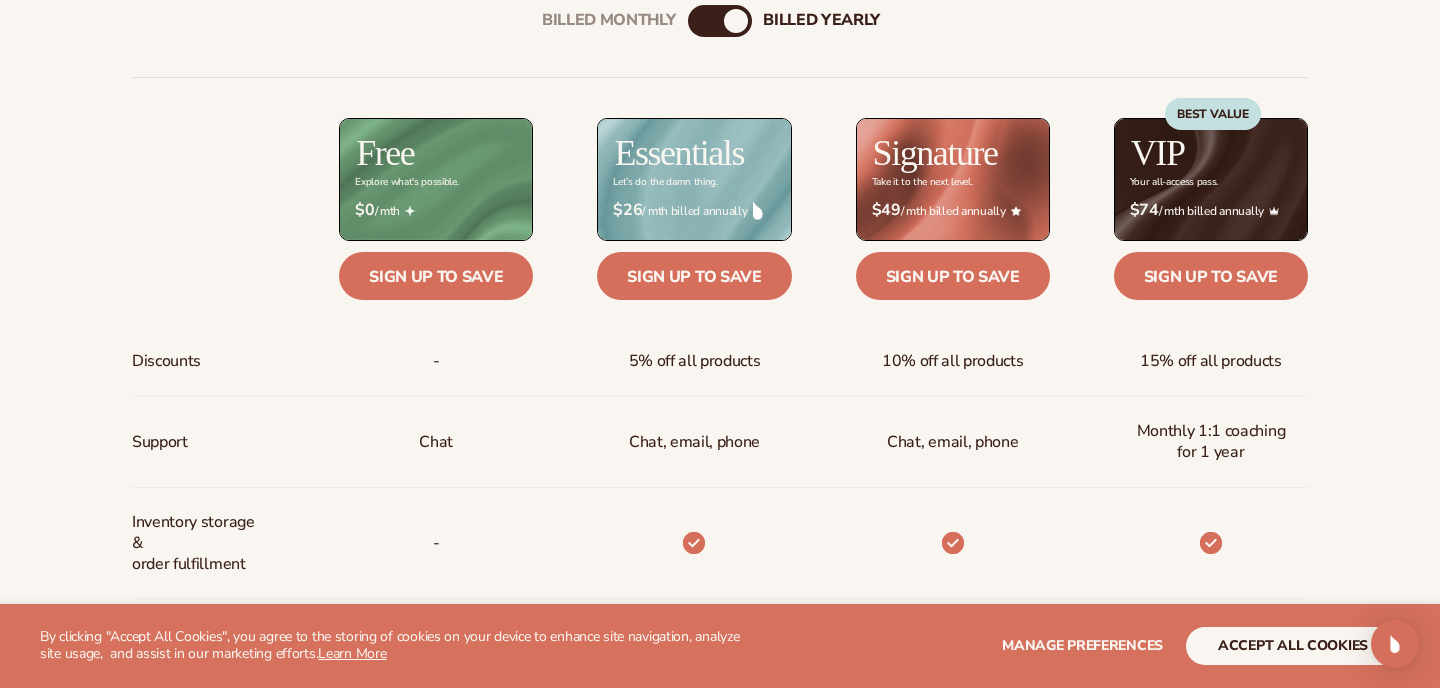 click on "Billed Monthly" at bounding box center (700, 21) 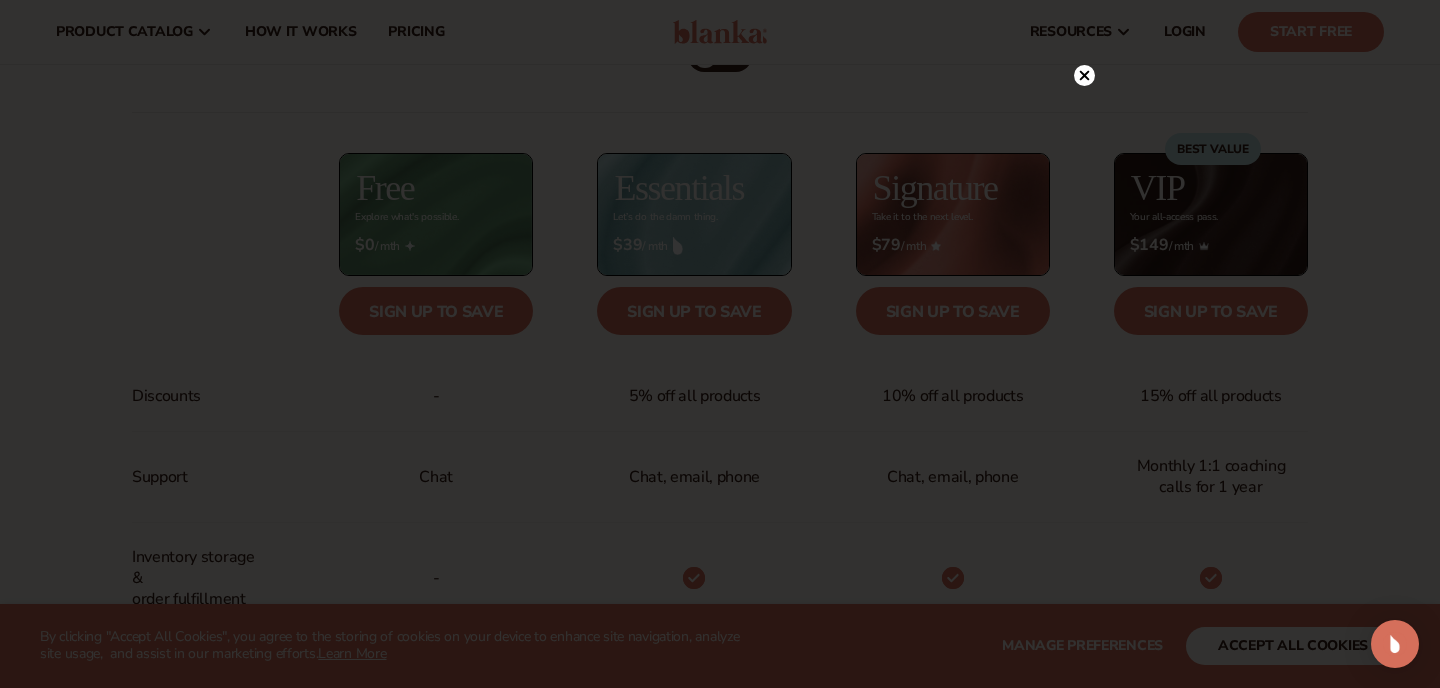 scroll, scrollTop: 726, scrollLeft: 0, axis: vertical 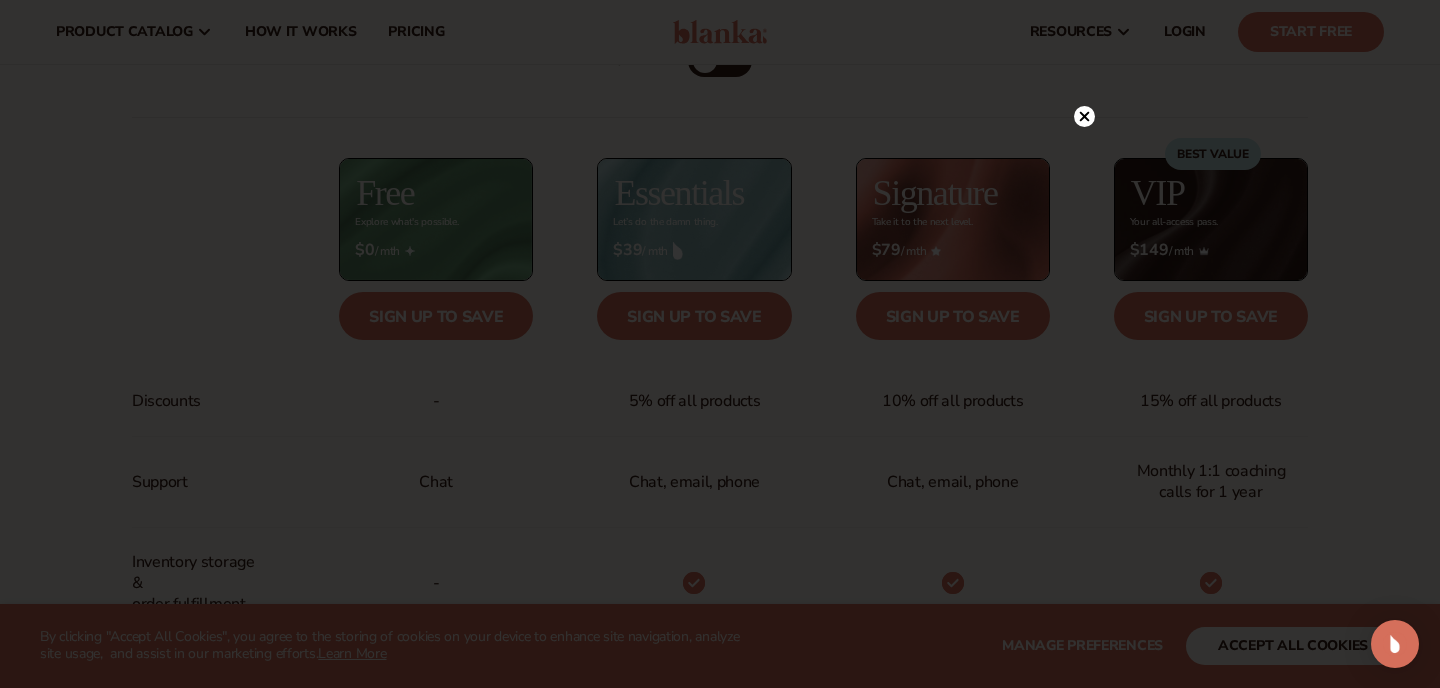 click 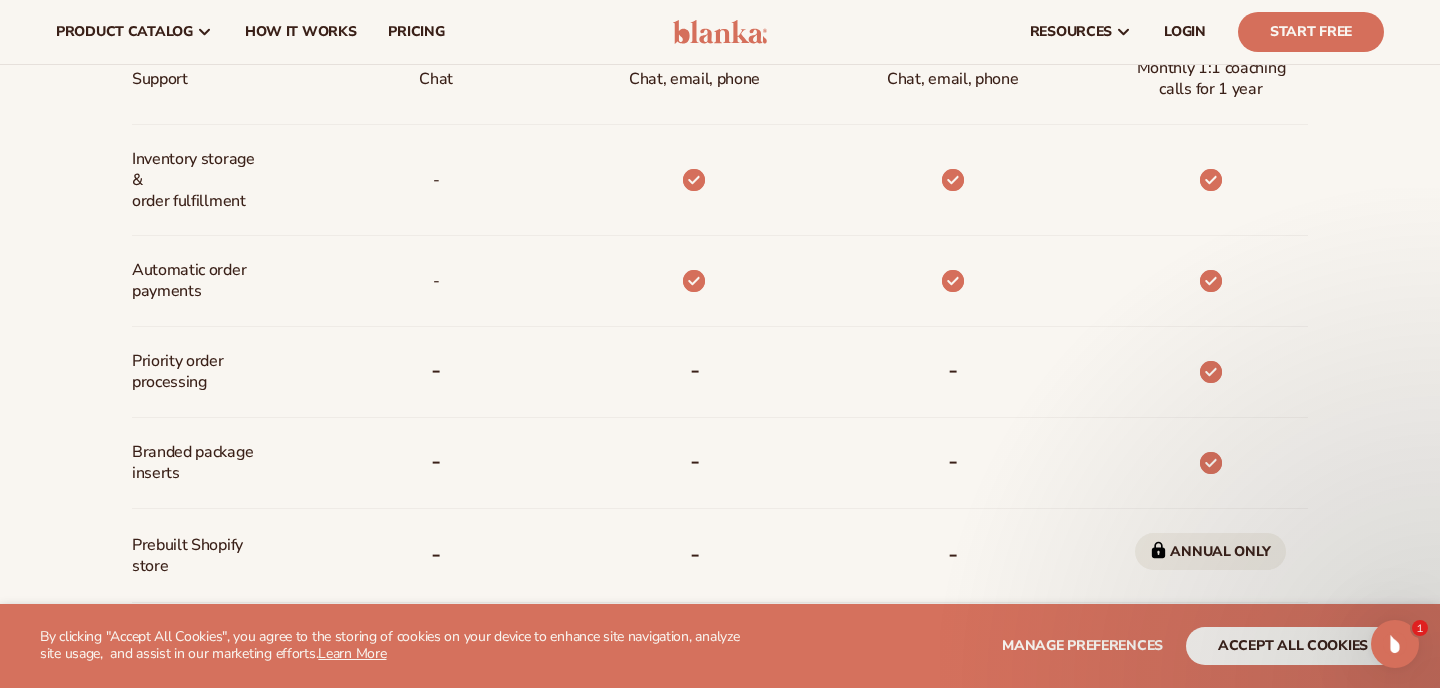 scroll, scrollTop: 1201, scrollLeft: 0, axis: vertical 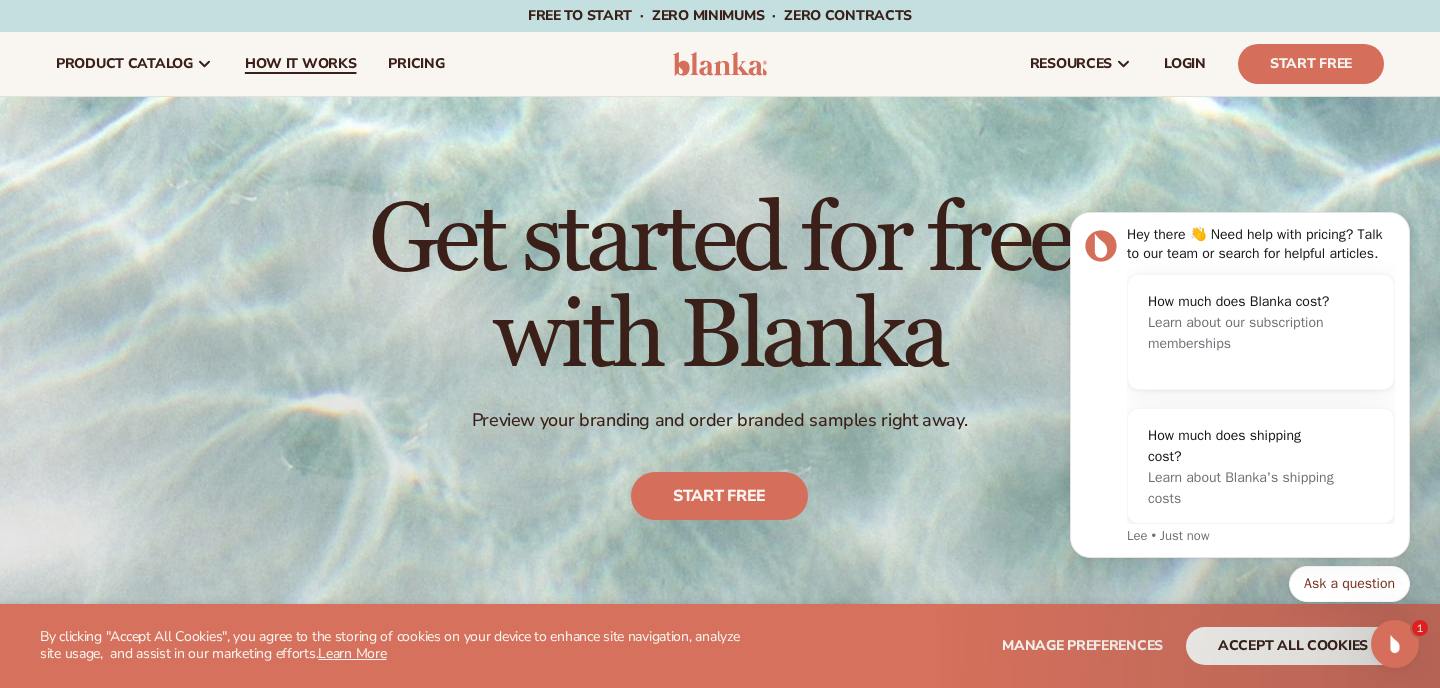 click on "How It Works" at bounding box center (301, 64) 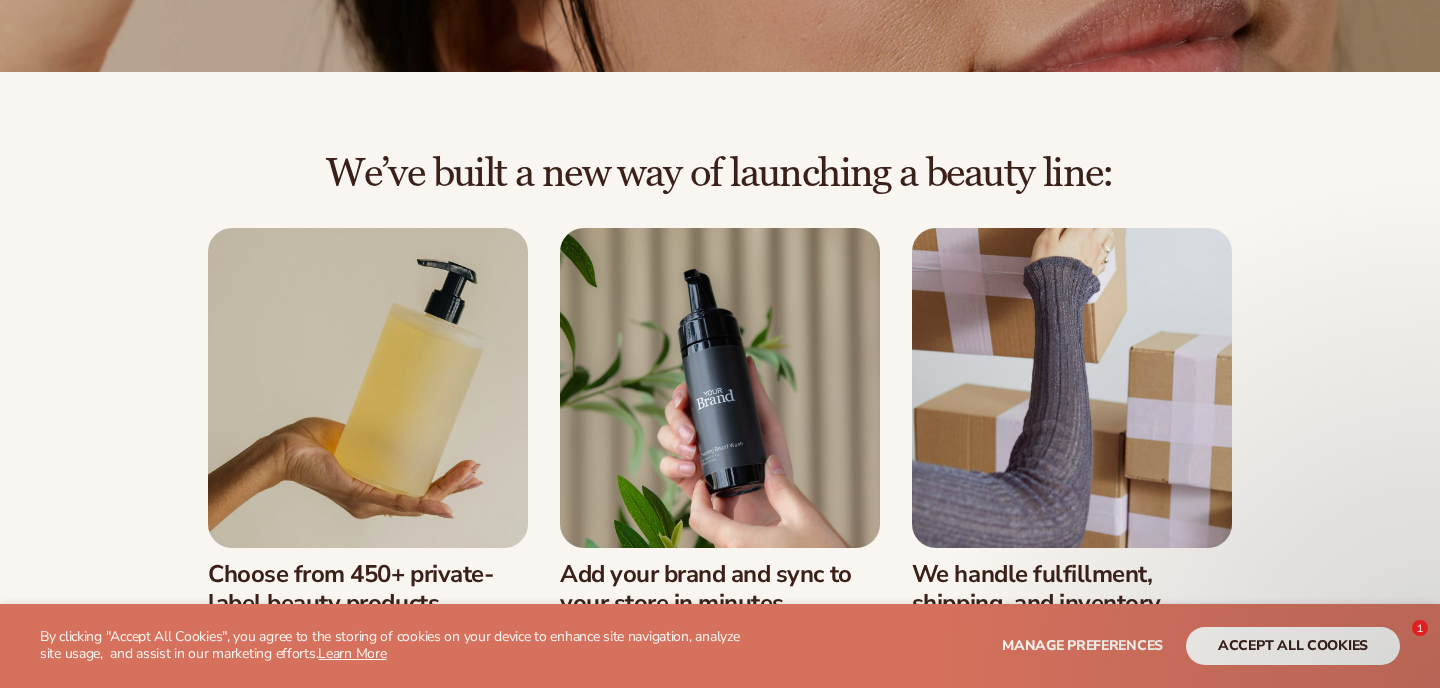 scroll, scrollTop: 783, scrollLeft: 0, axis: vertical 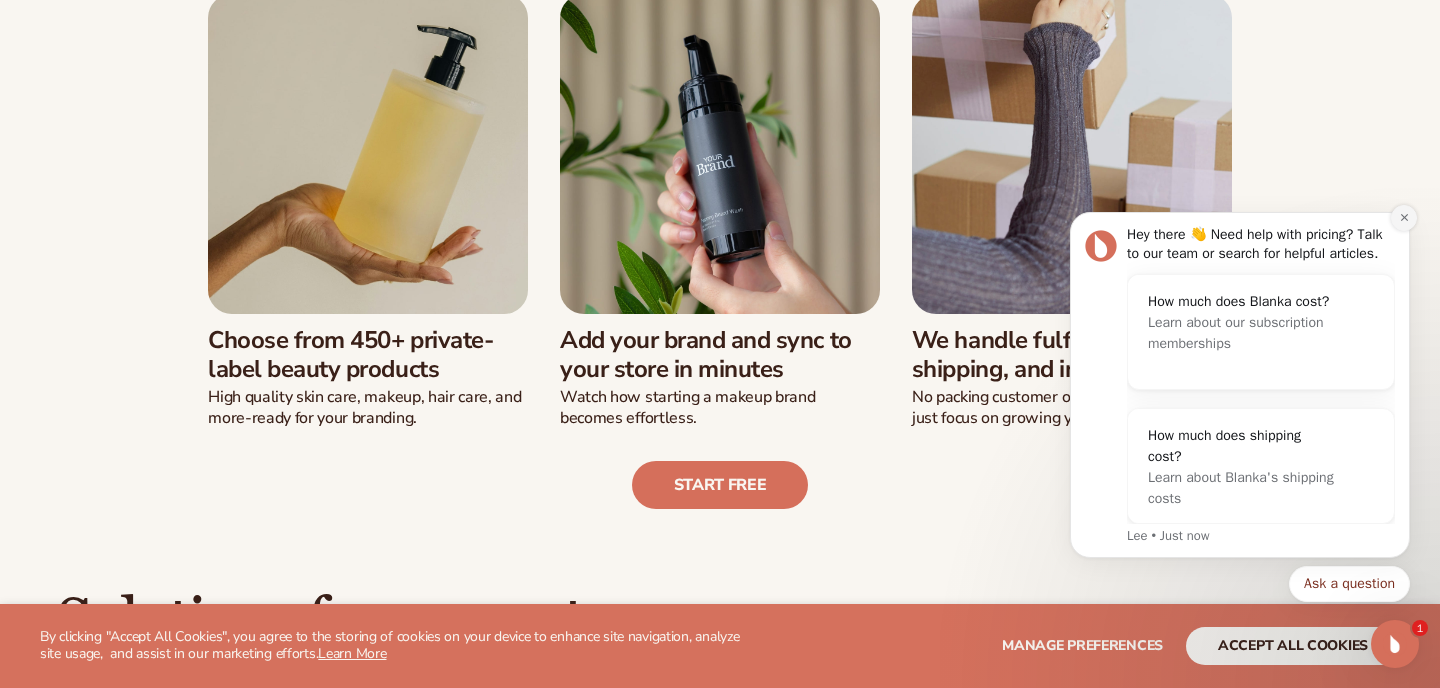 click 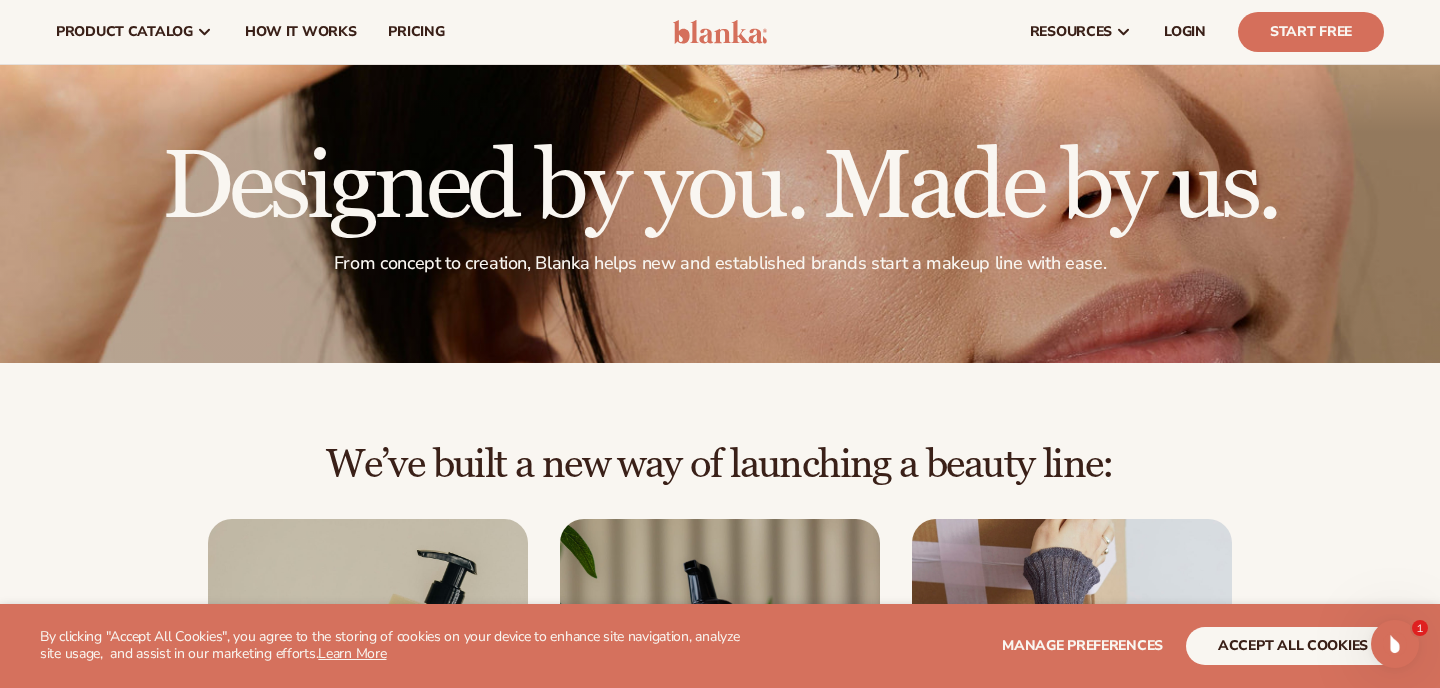 scroll, scrollTop: 0, scrollLeft: 0, axis: both 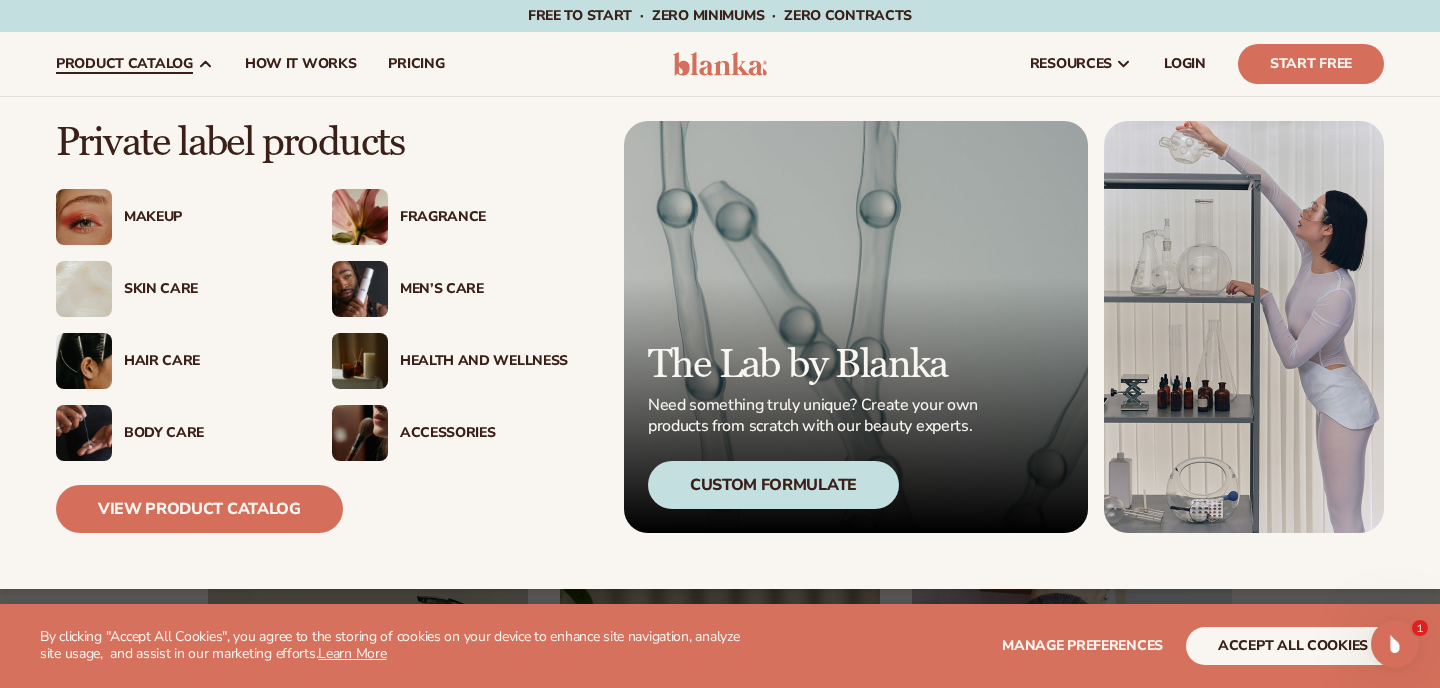 click on "Skin Care" at bounding box center [208, 289] 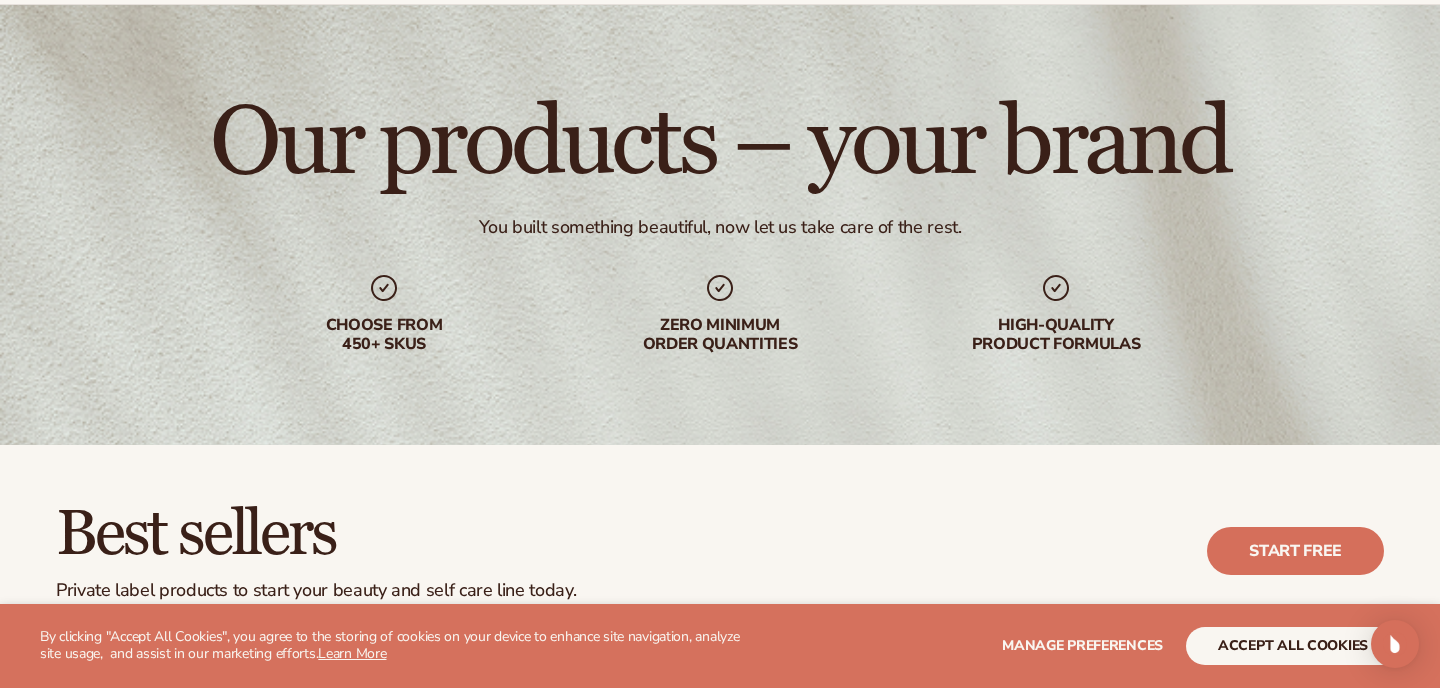scroll, scrollTop: 341, scrollLeft: 0, axis: vertical 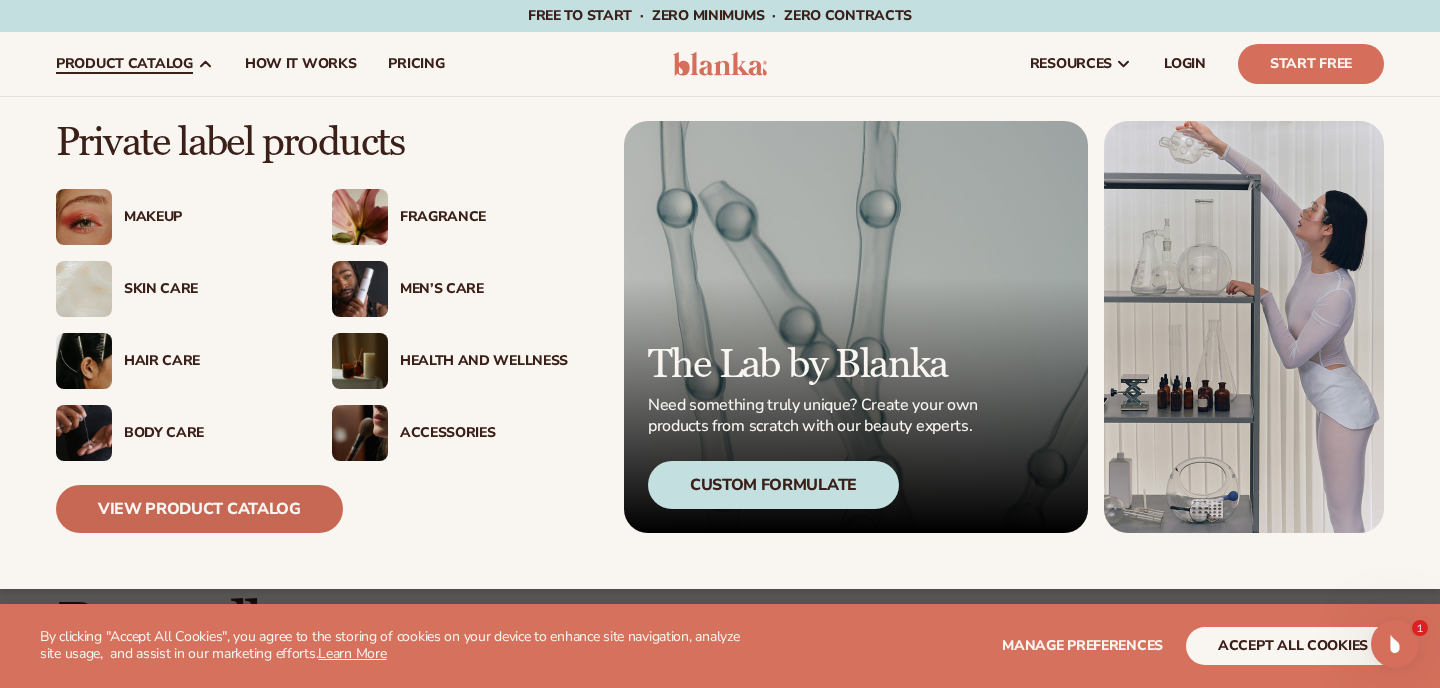 click on "View Product Catalog" at bounding box center [199, 509] 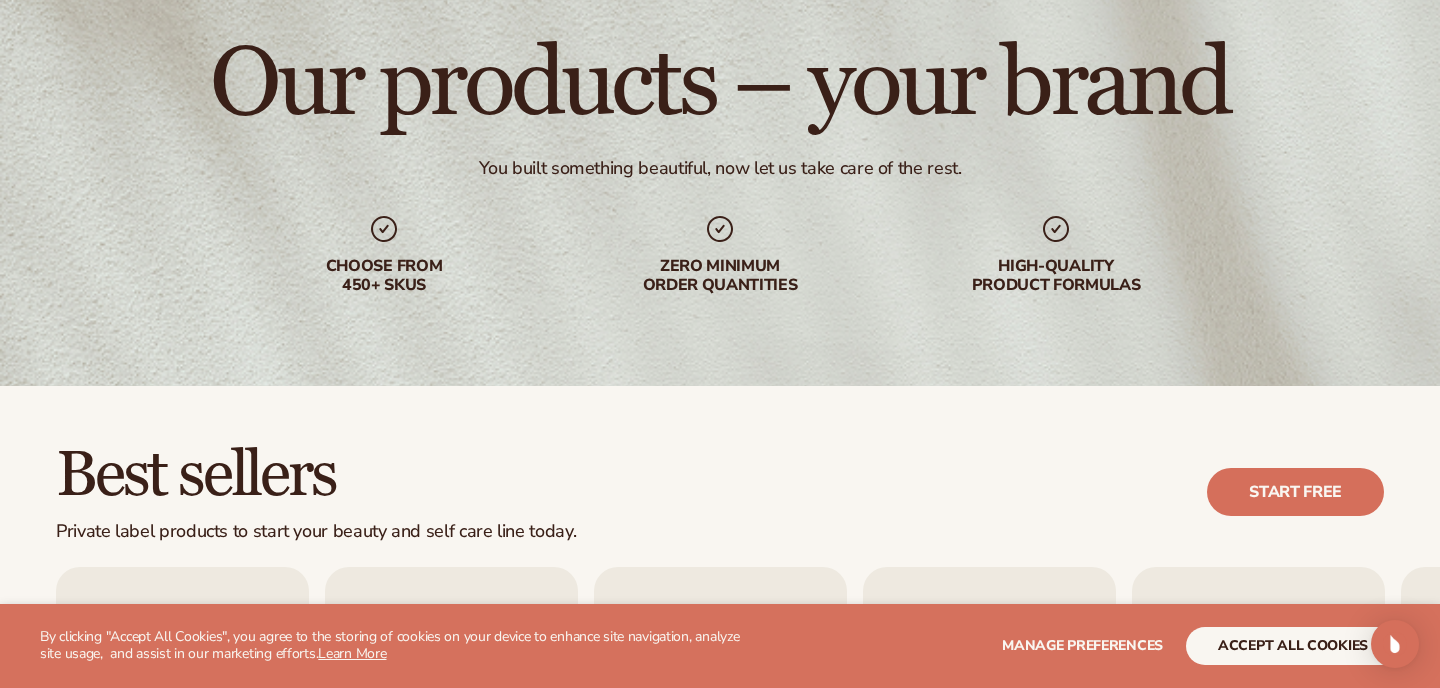 scroll, scrollTop: 367, scrollLeft: 0, axis: vertical 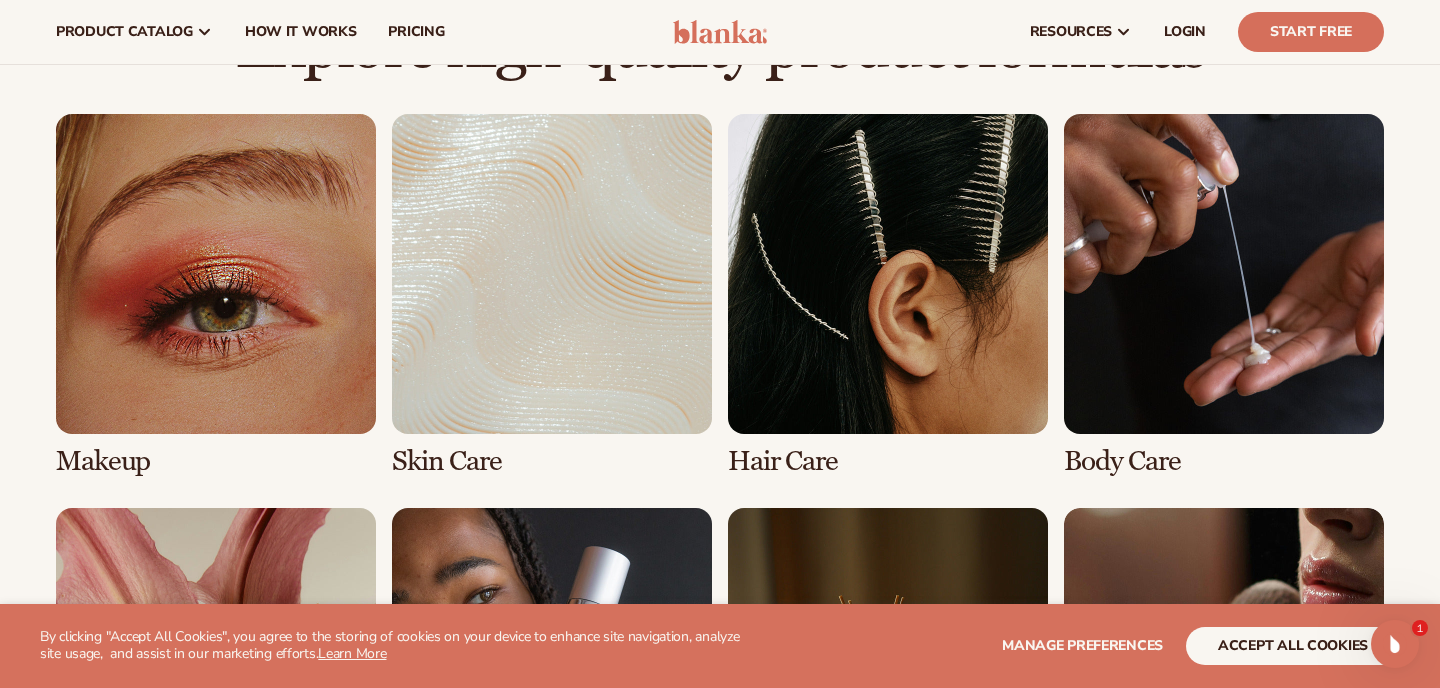 click at bounding box center [1224, 295] 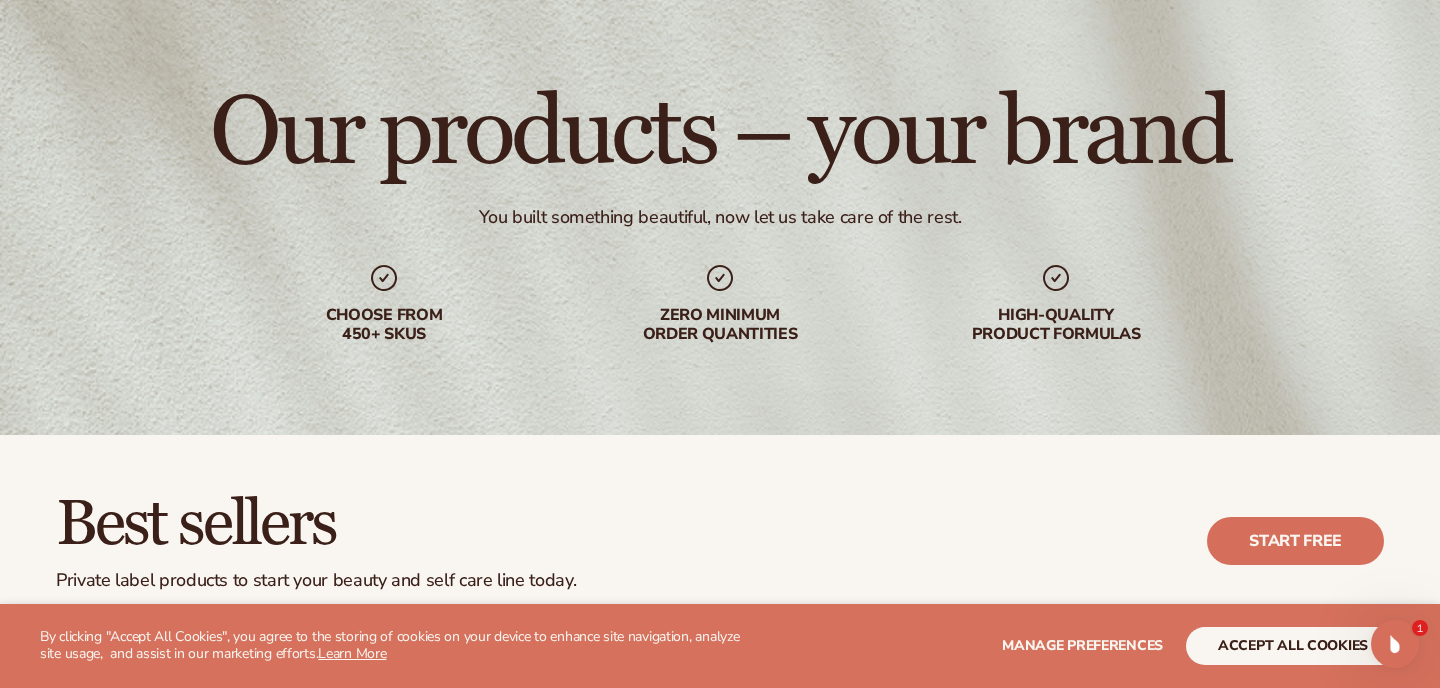 scroll, scrollTop: 0, scrollLeft: 0, axis: both 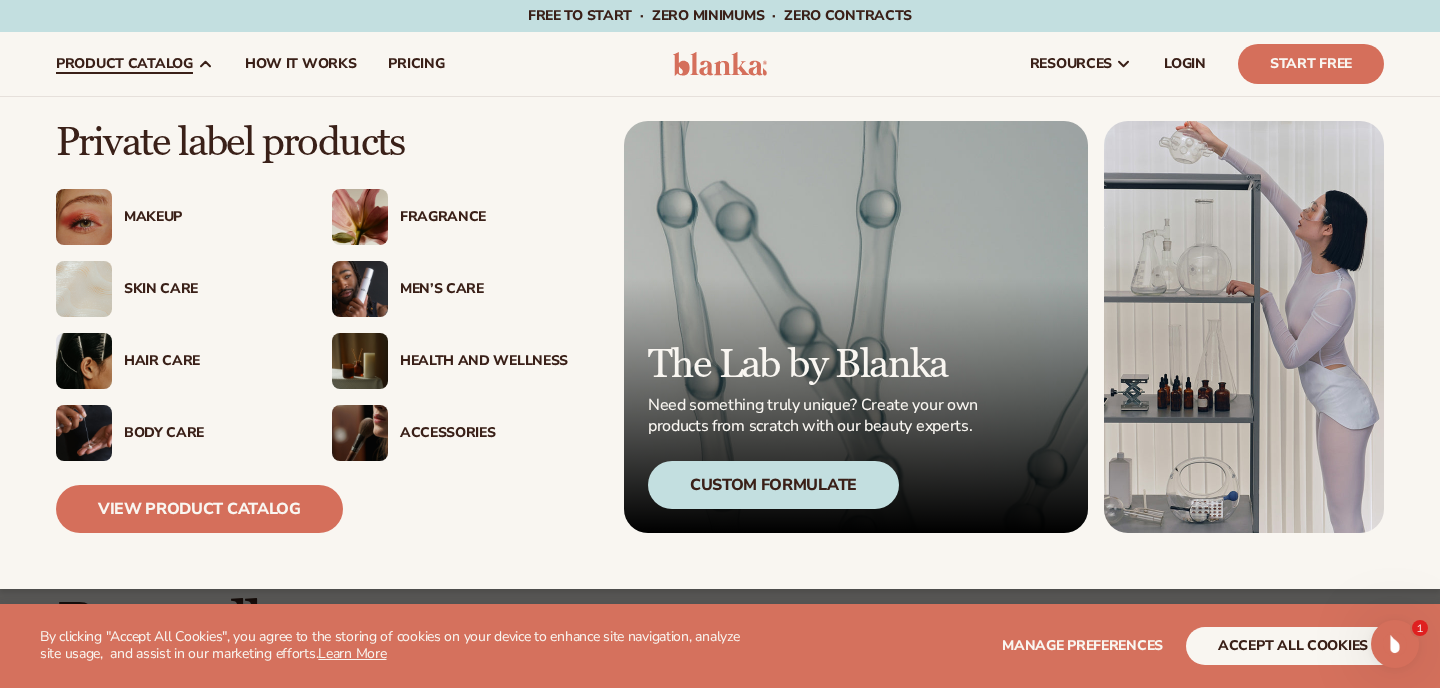 click on "Custom Formulate" at bounding box center (773, 485) 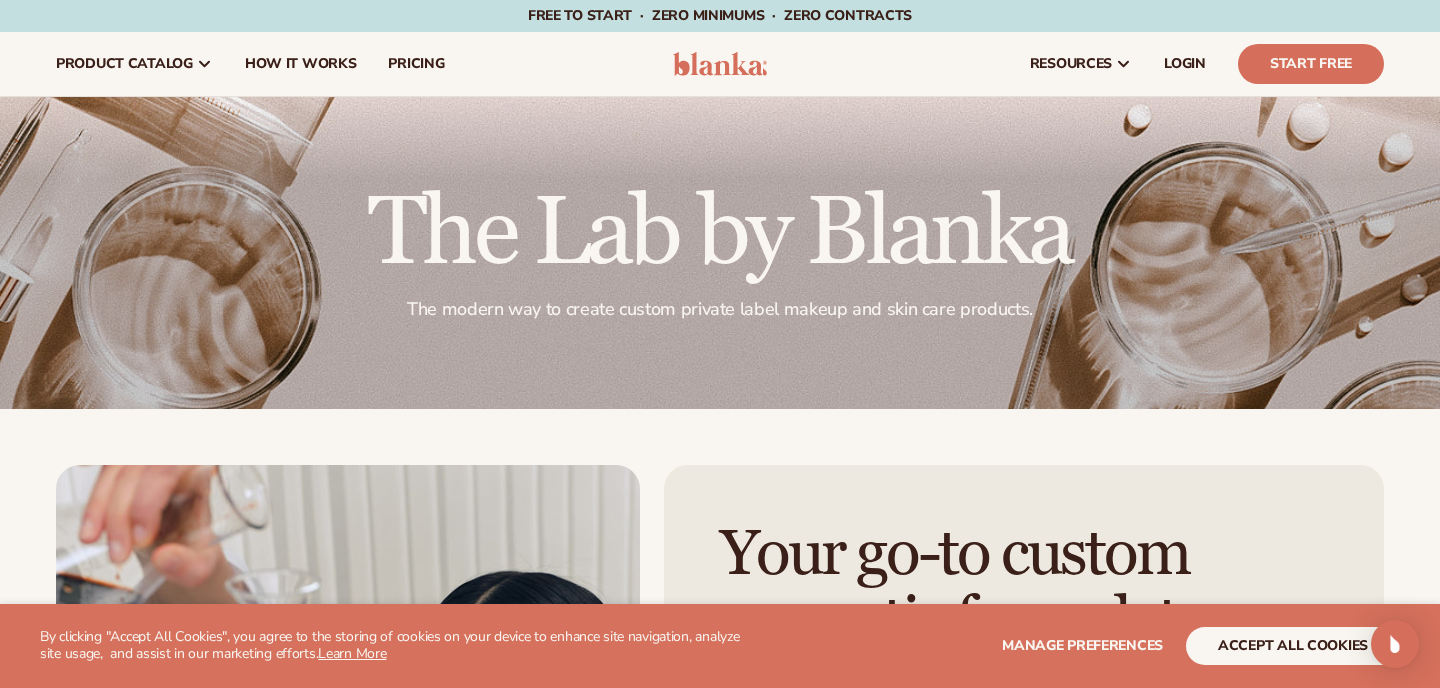 scroll, scrollTop: 355, scrollLeft: 0, axis: vertical 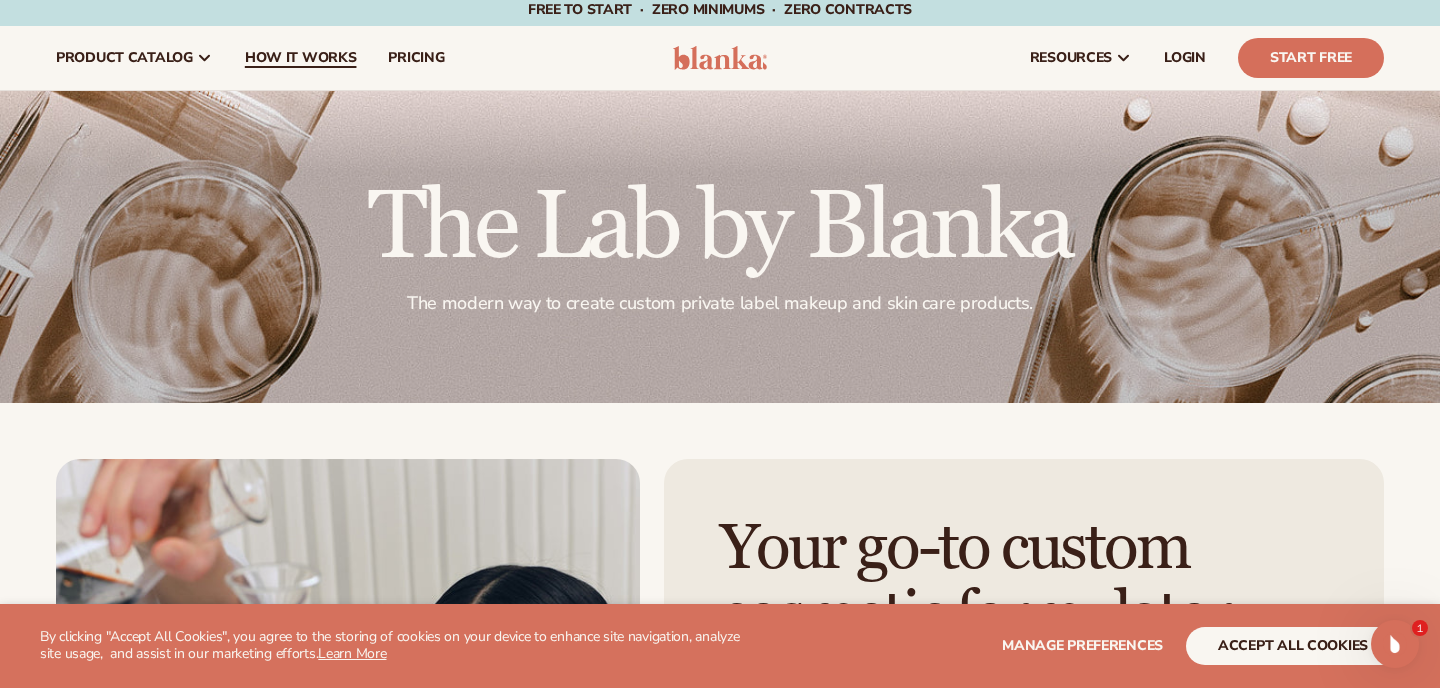 click on "How It Works" at bounding box center (301, 58) 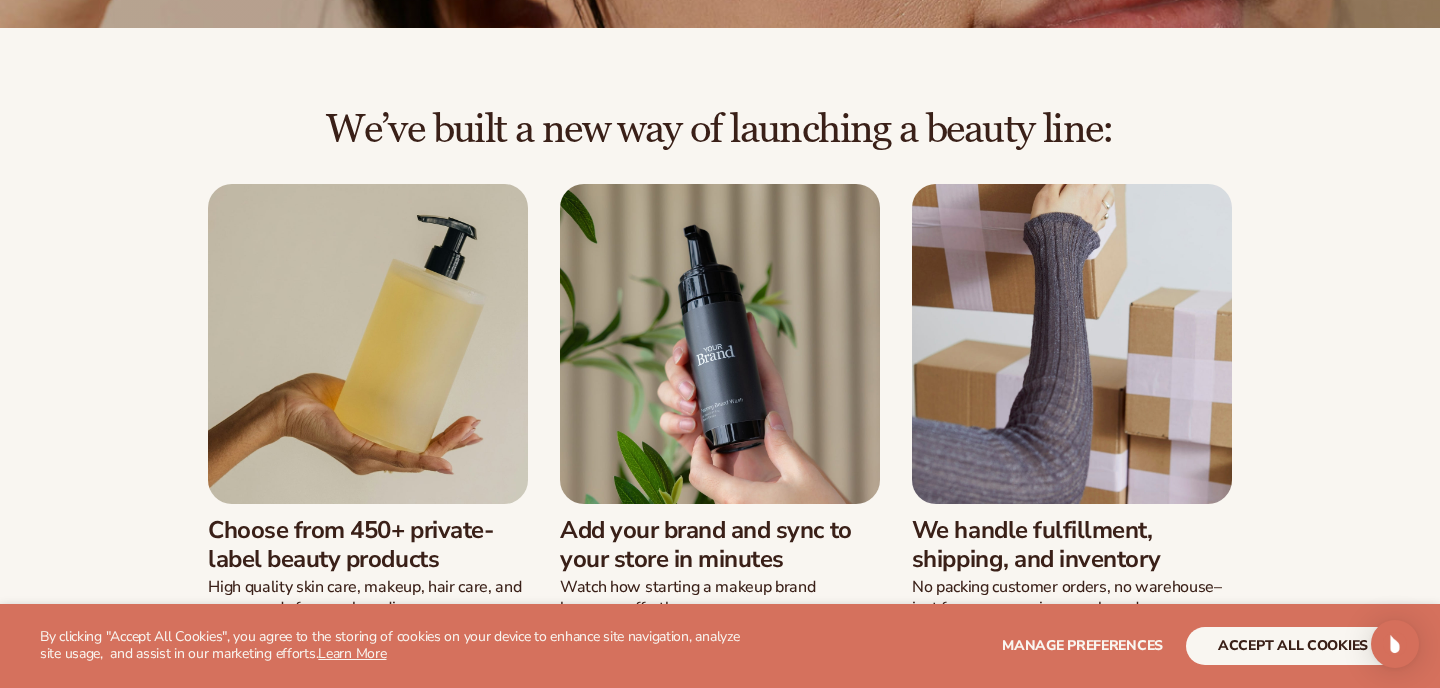 scroll, scrollTop: 420, scrollLeft: 0, axis: vertical 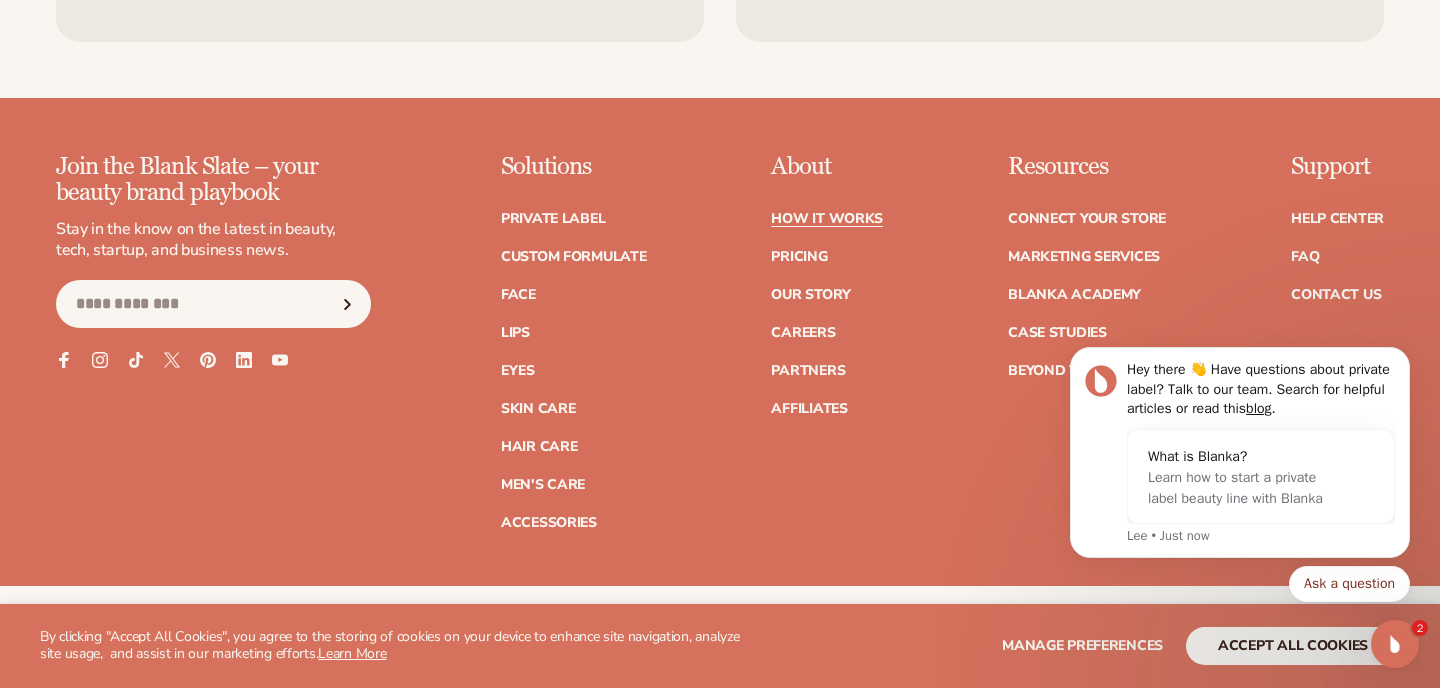 click on "Private label
Custom formulate
Face
Lips
Eyes
Skin Care" at bounding box center [574, 361] 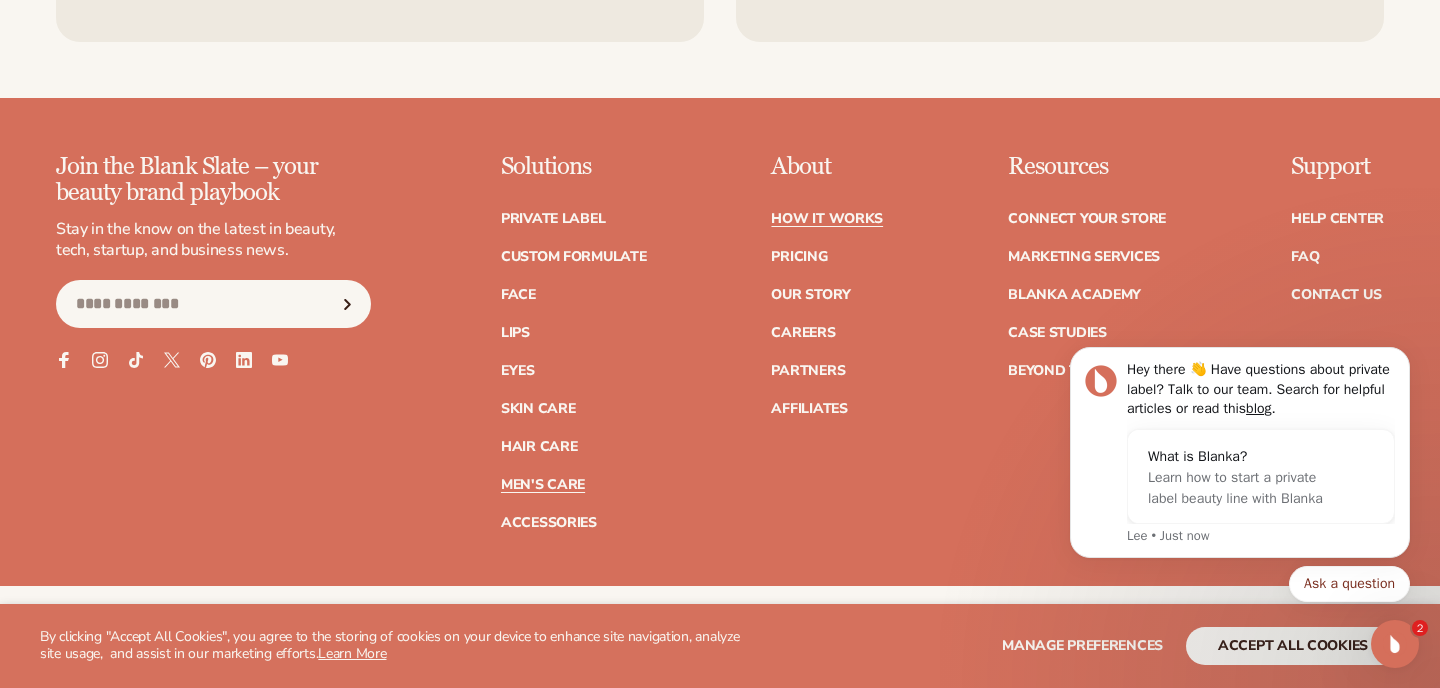 click on "Men's Care" at bounding box center (543, 485) 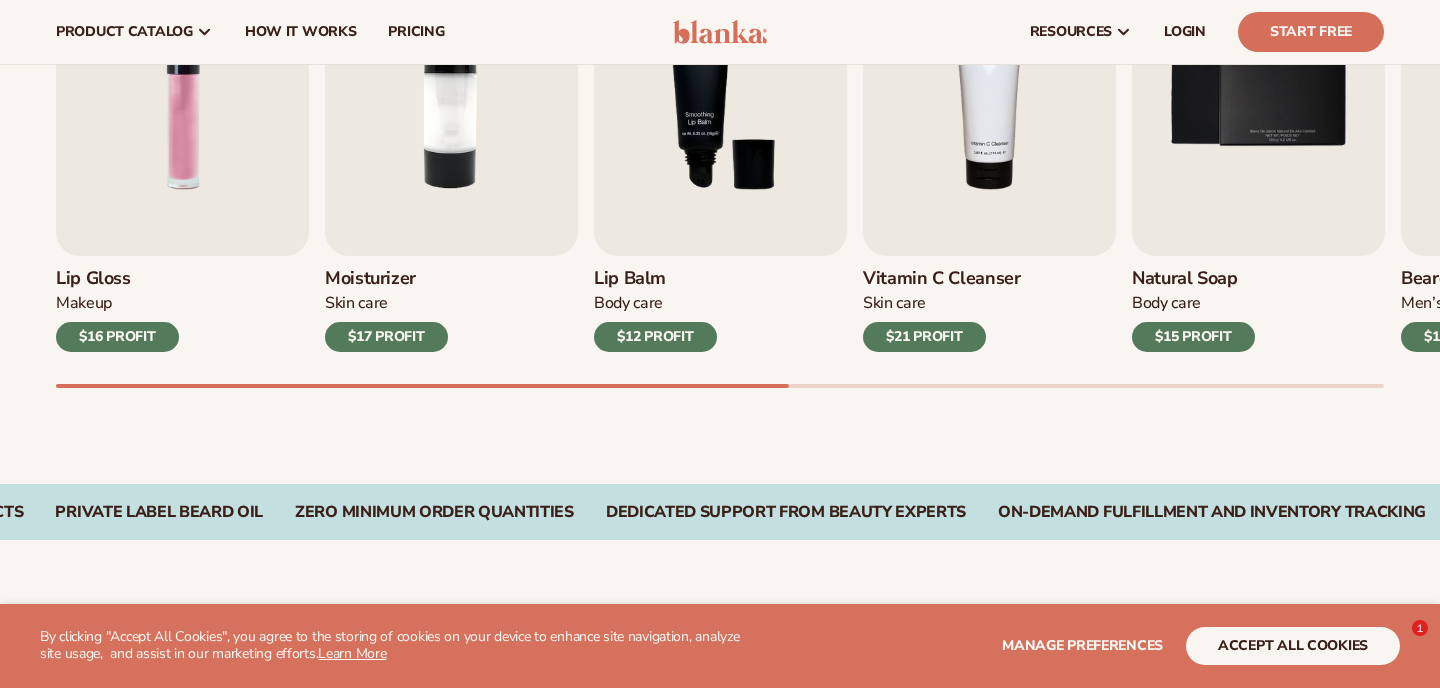 scroll, scrollTop: 765, scrollLeft: 0, axis: vertical 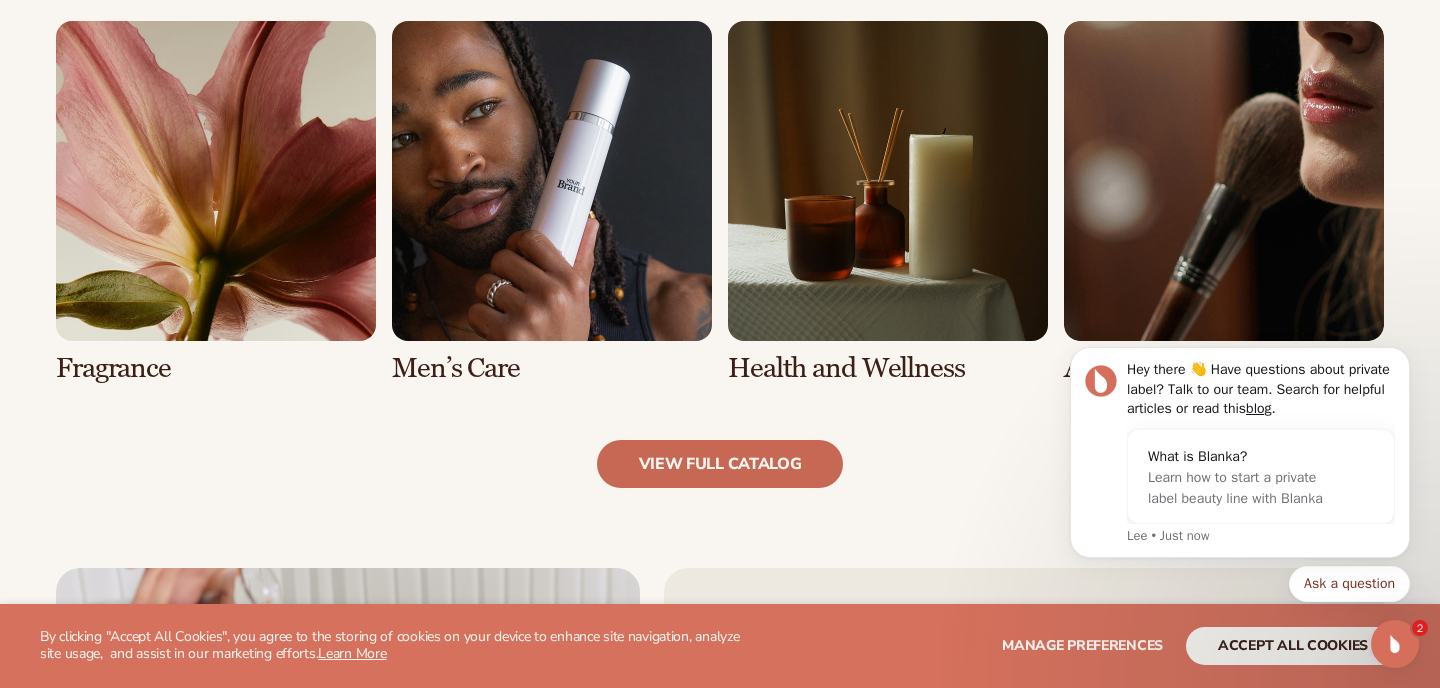 click on "view full catalog" at bounding box center (720, 464) 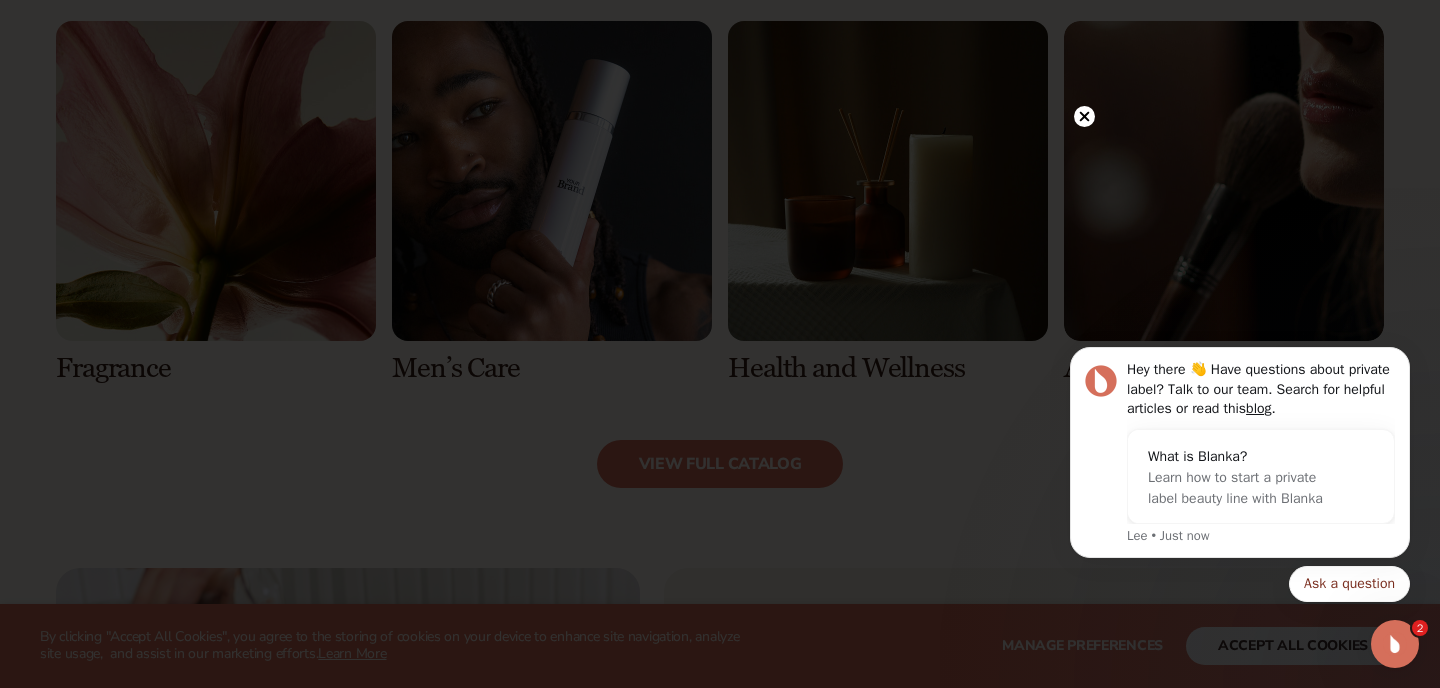 click 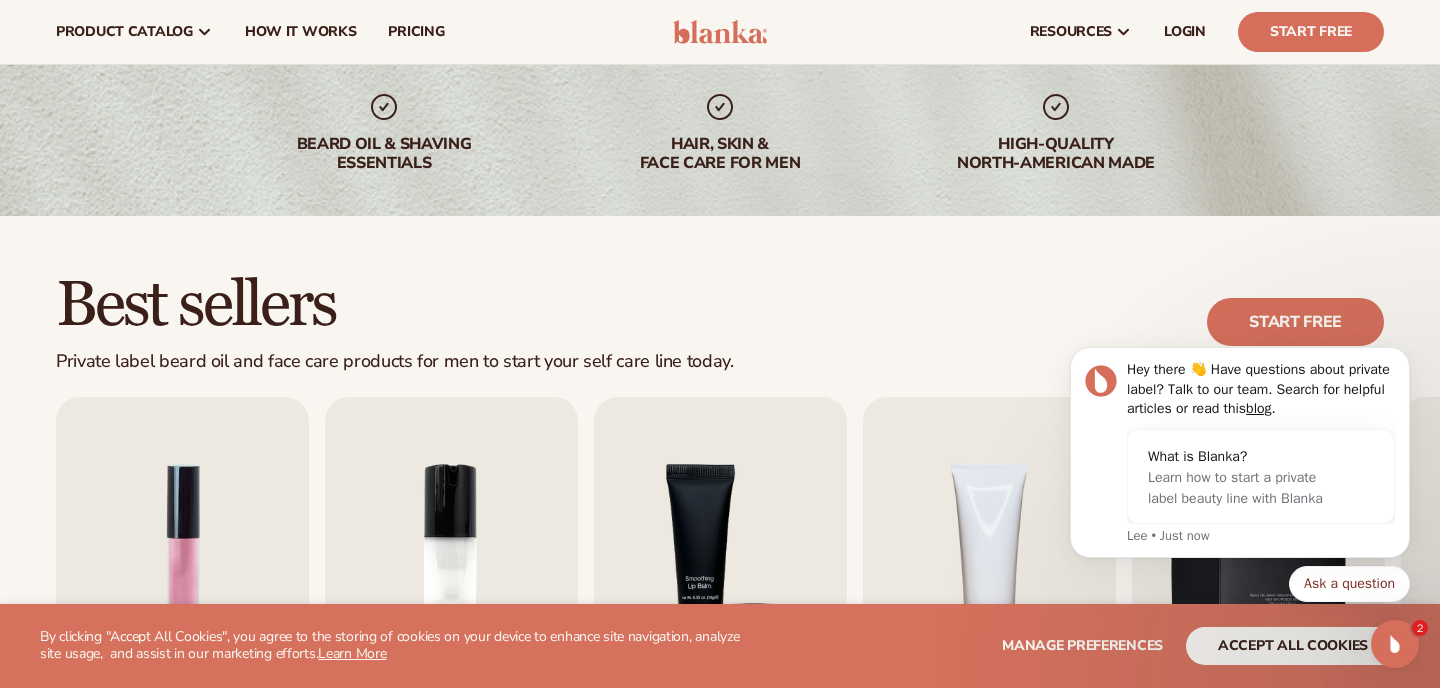scroll, scrollTop: 0, scrollLeft: 0, axis: both 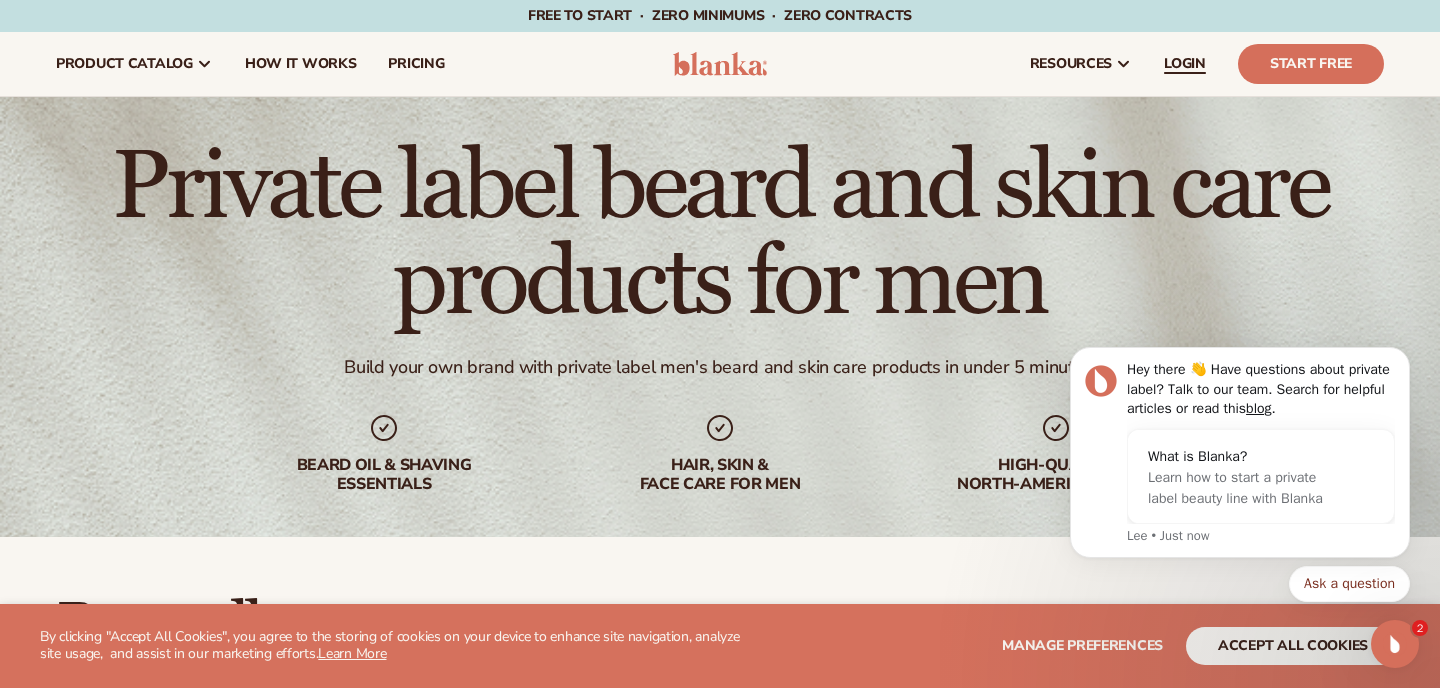 click on "LOGIN" at bounding box center [1185, 64] 